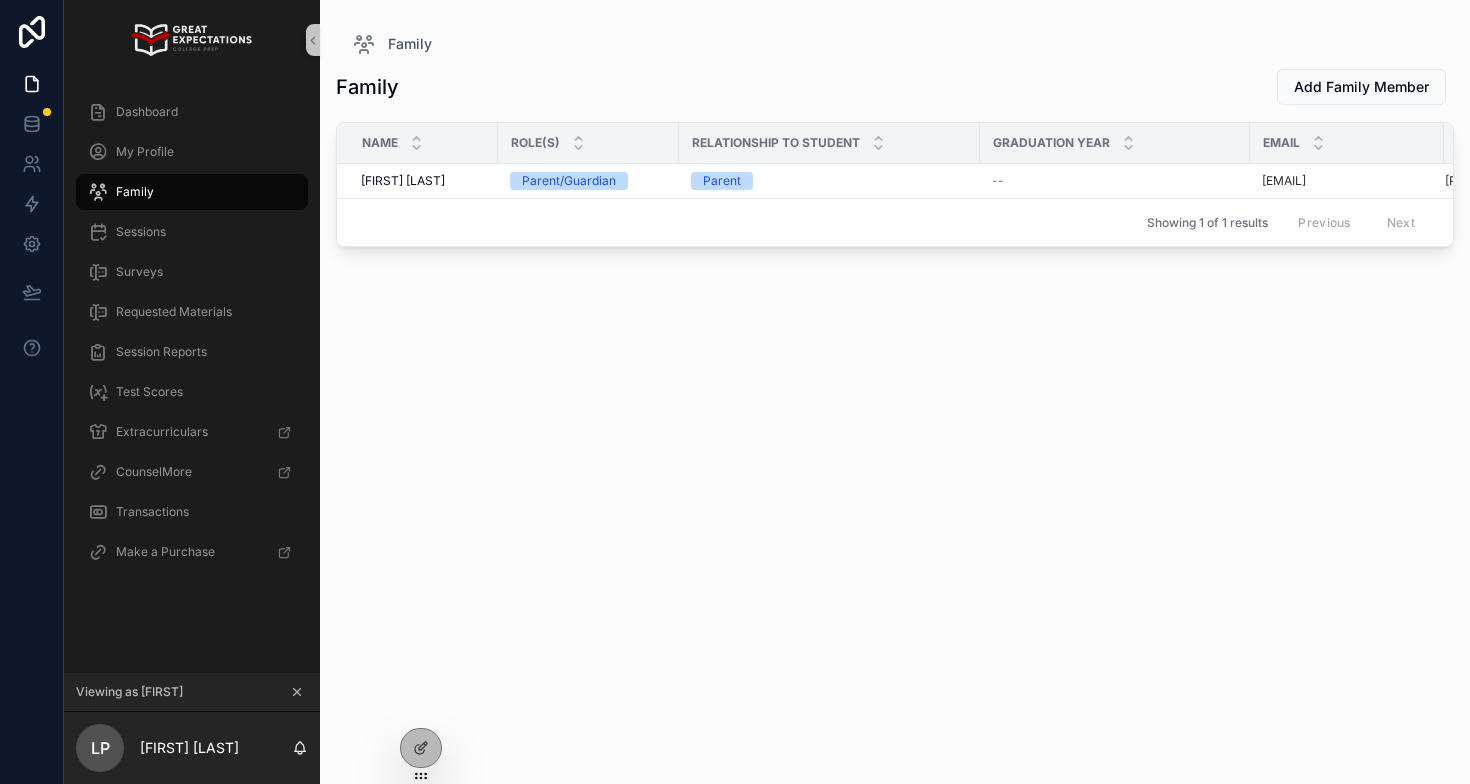 scroll, scrollTop: 0, scrollLeft: 0, axis: both 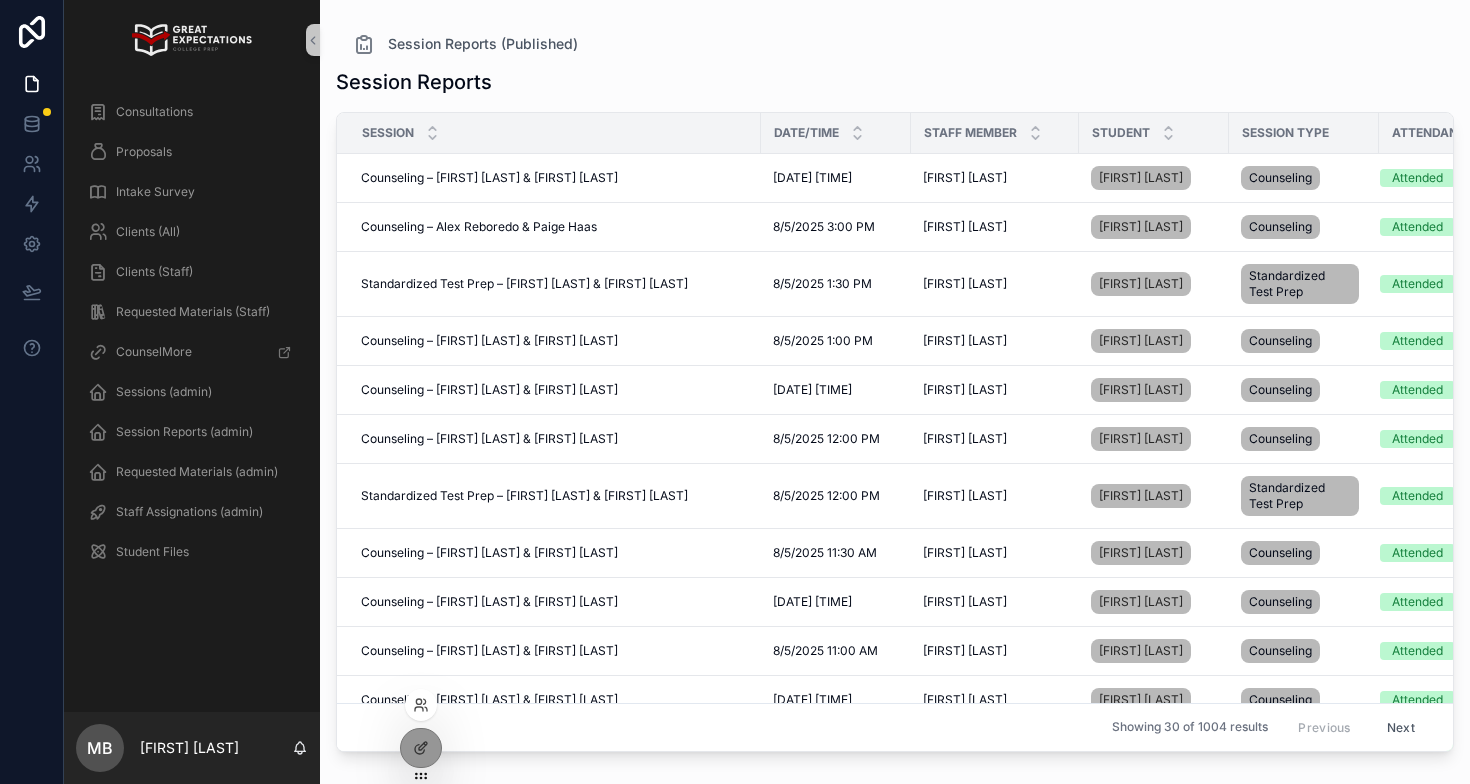click at bounding box center [421, 705] 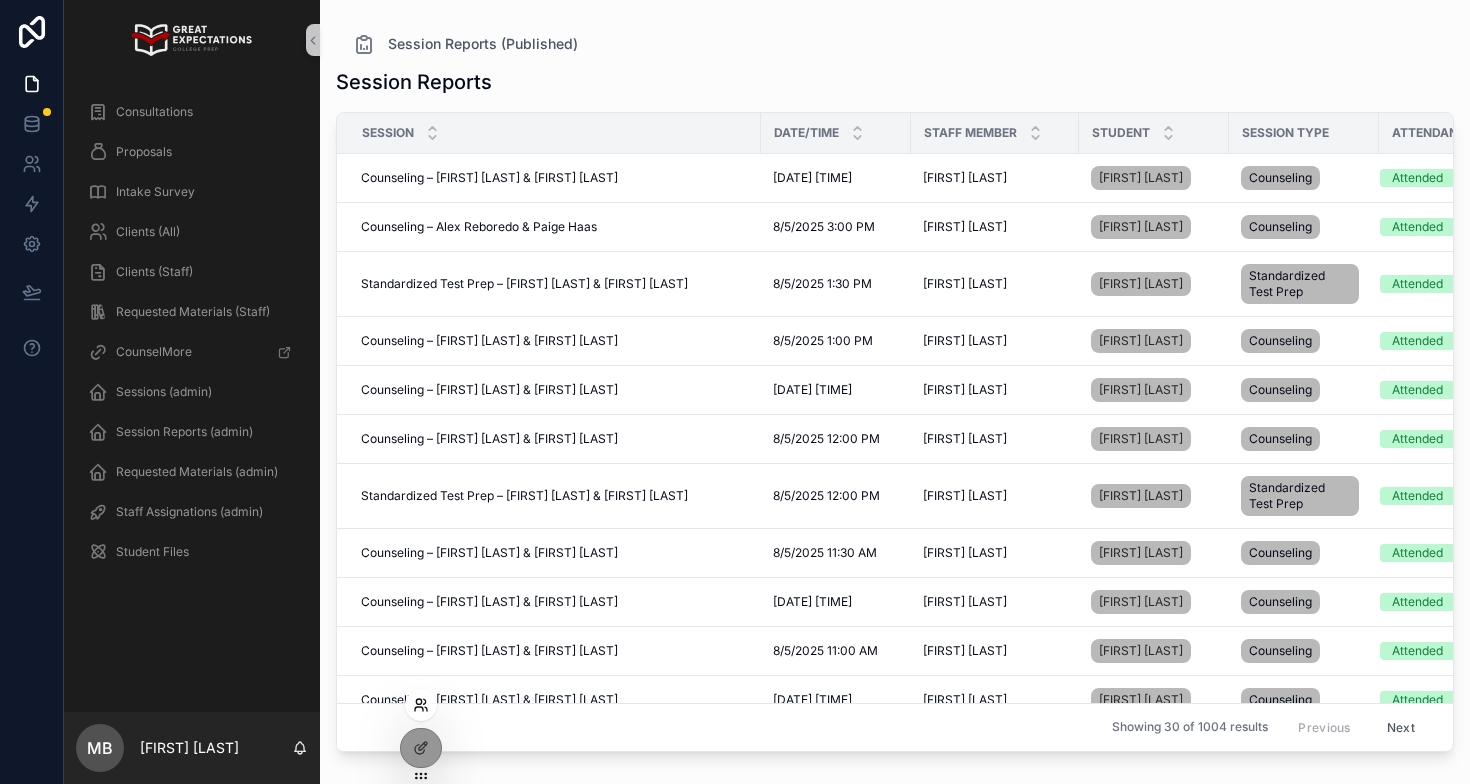 click 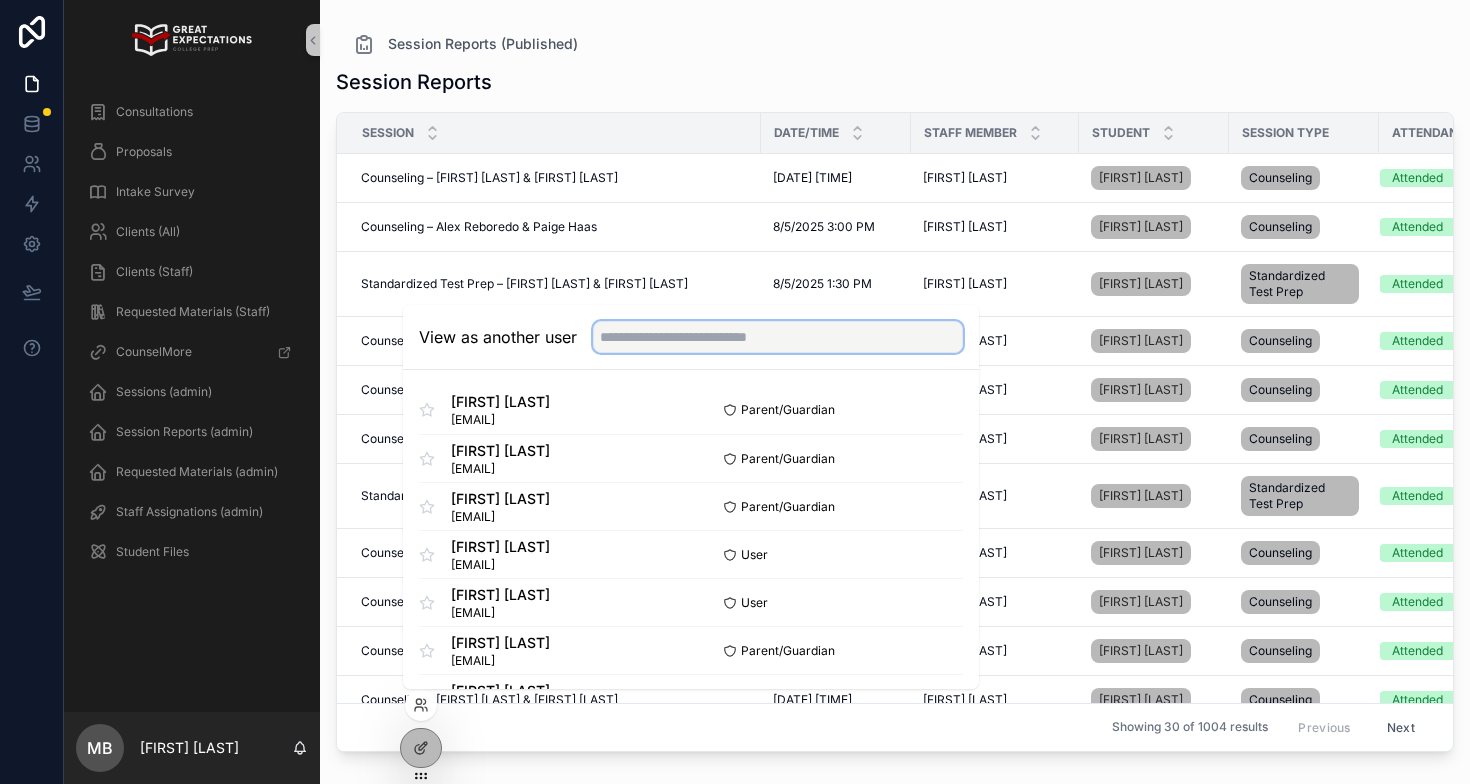 click at bounding box center [778, 337] 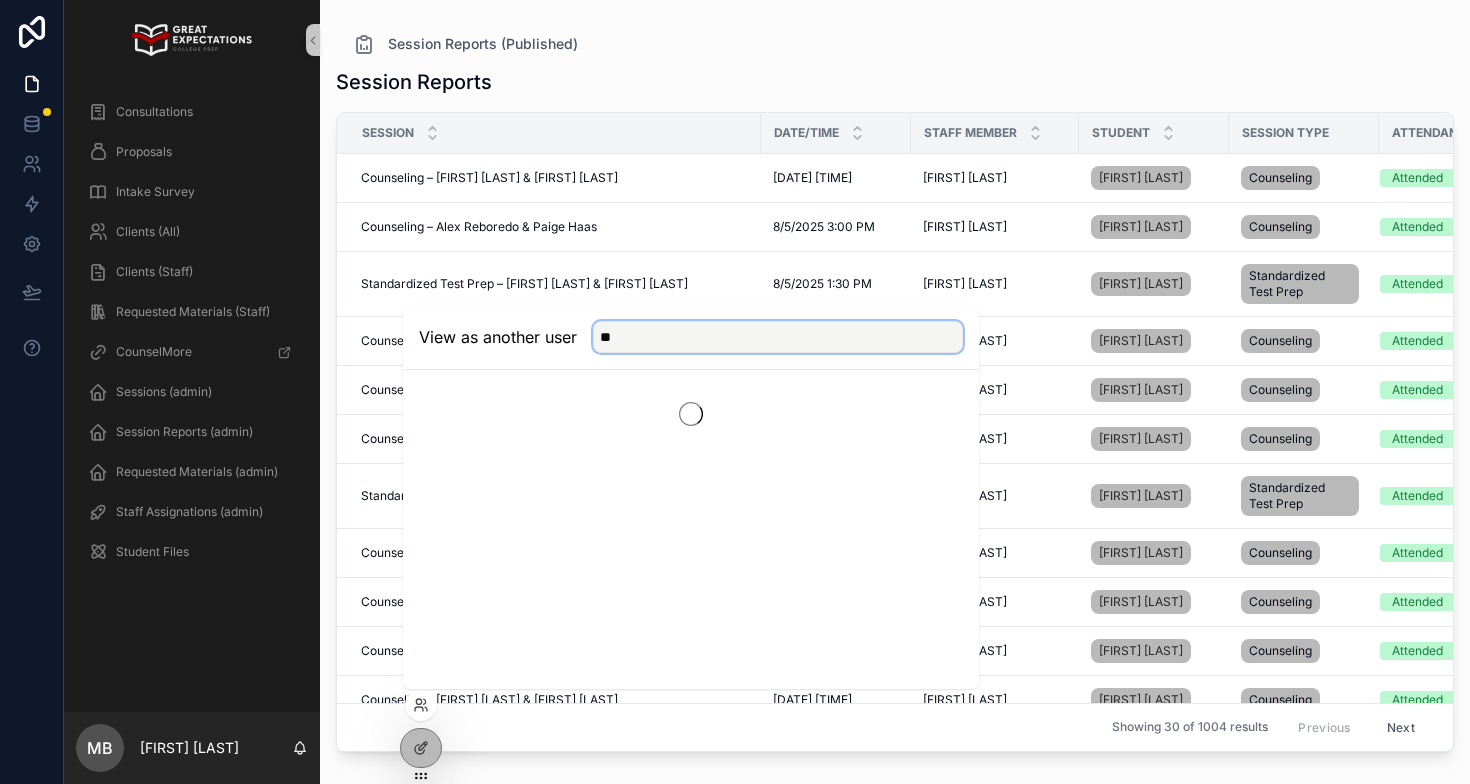 type on "*" 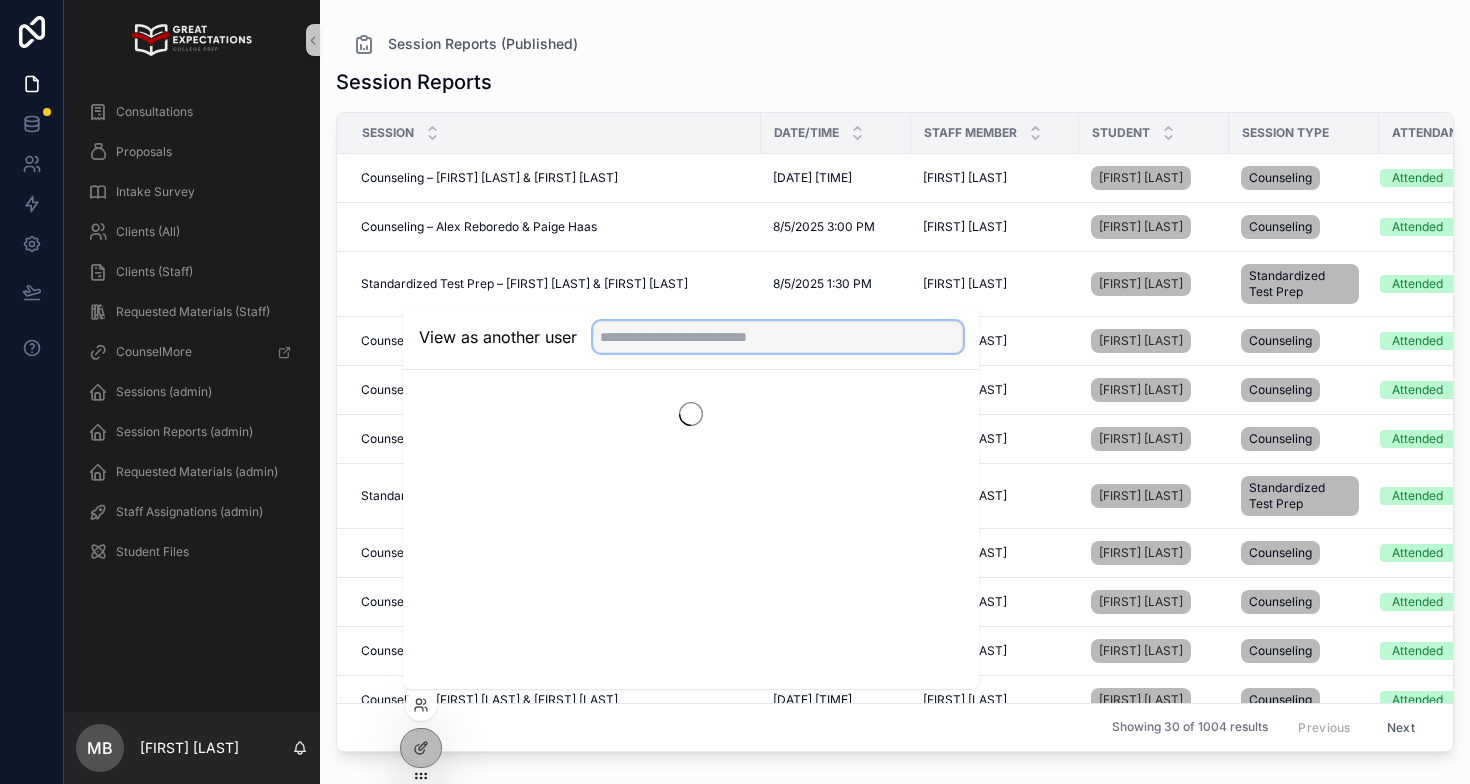 type on "*" 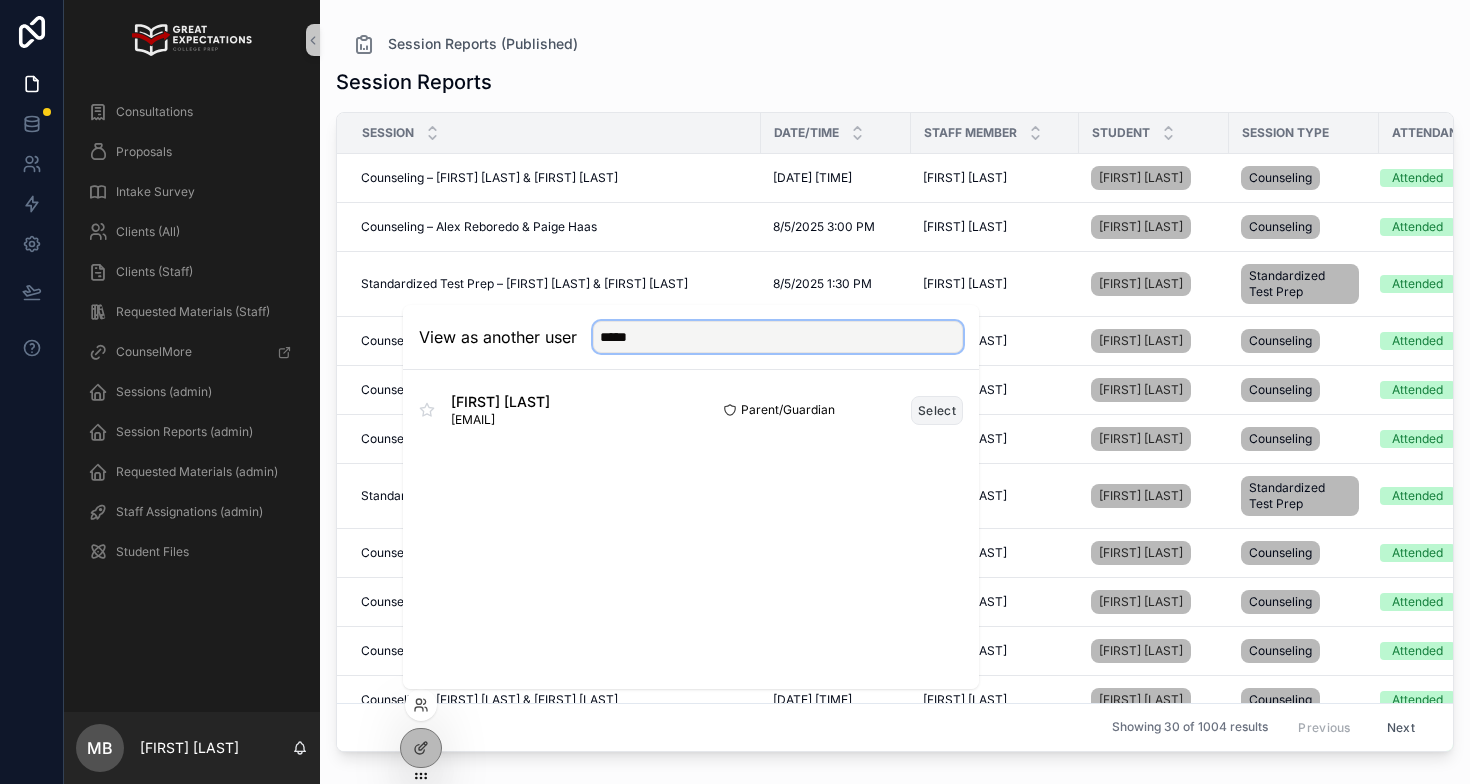 type on "*****" 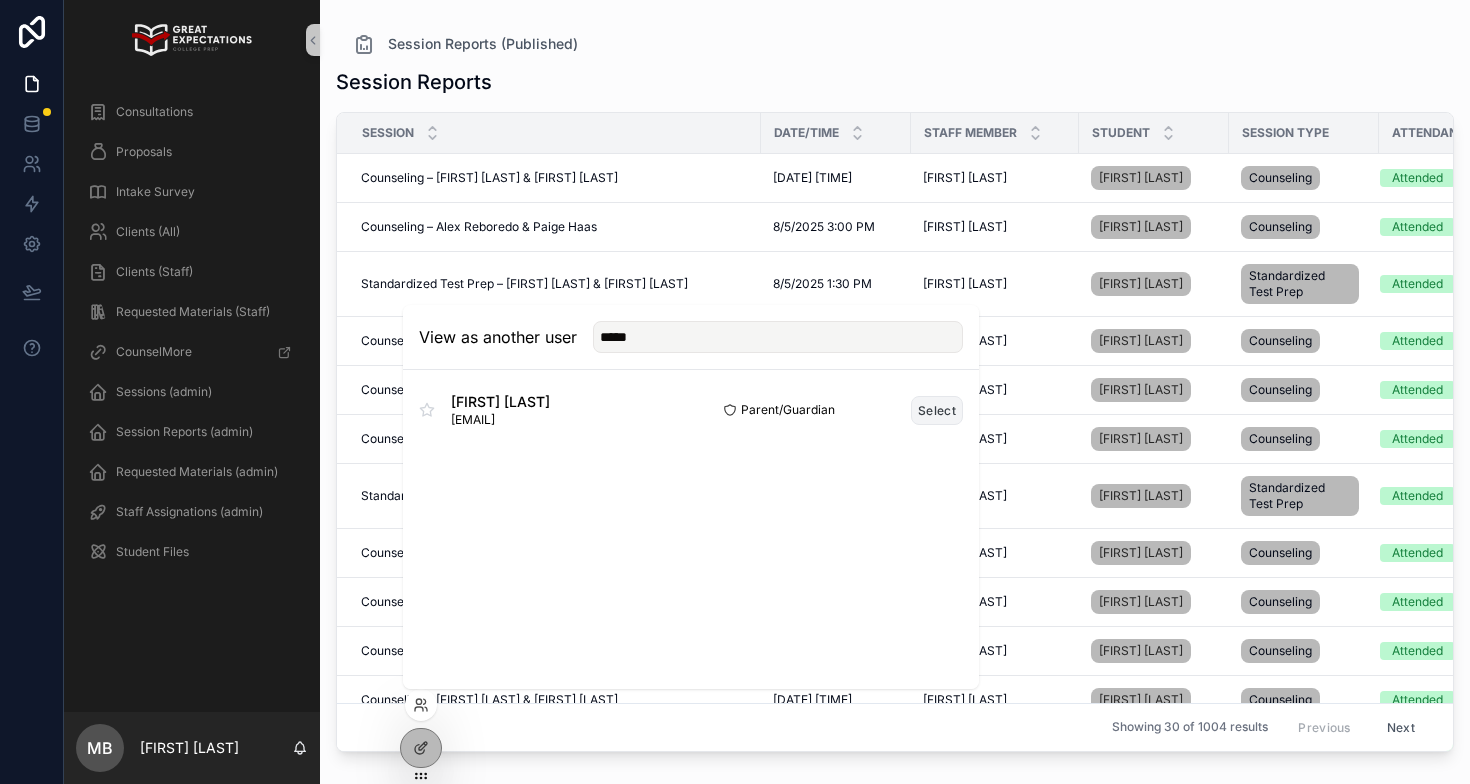 click on "Select" at bounding box center (937, 410) 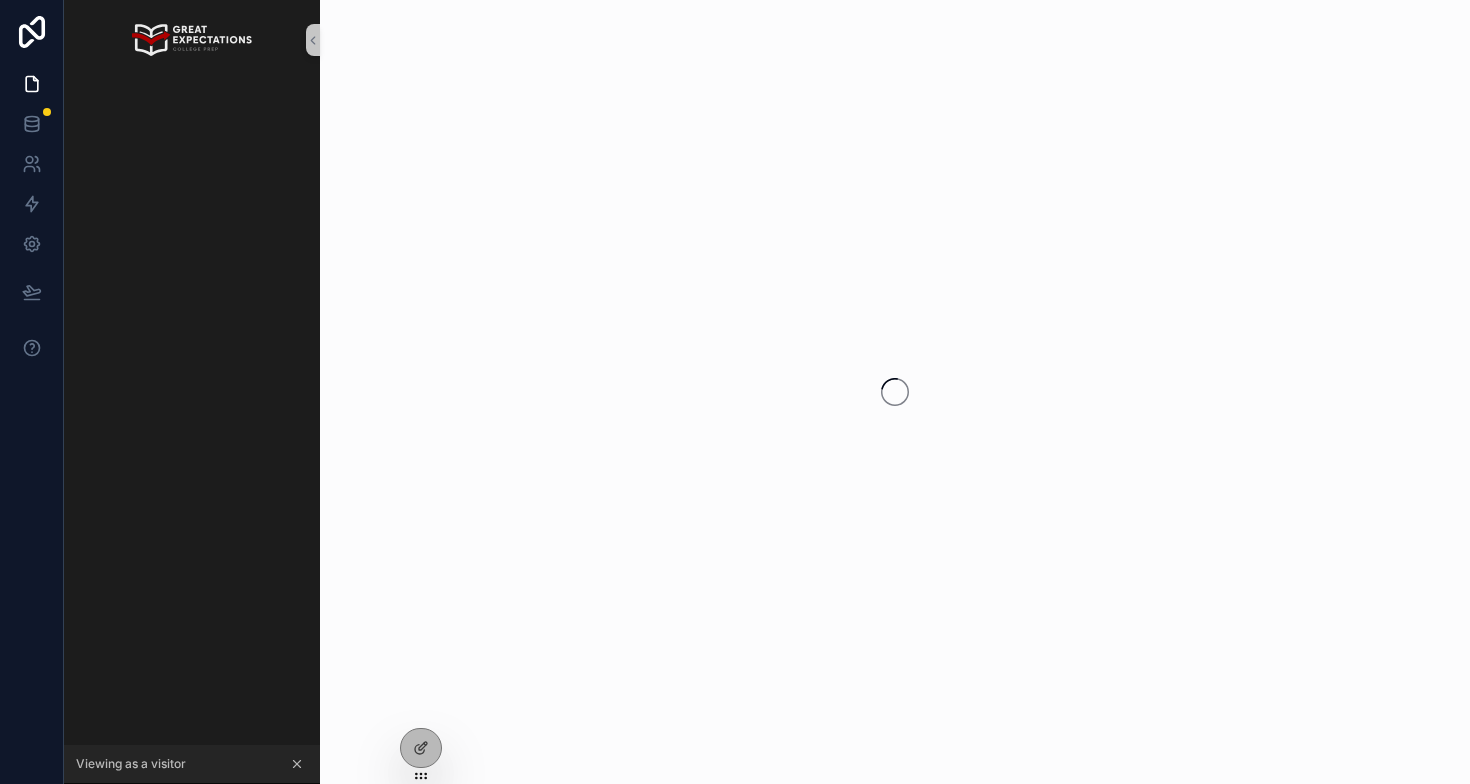 scroll, scrollTop: 0, scrollLeft: 0, axis: both 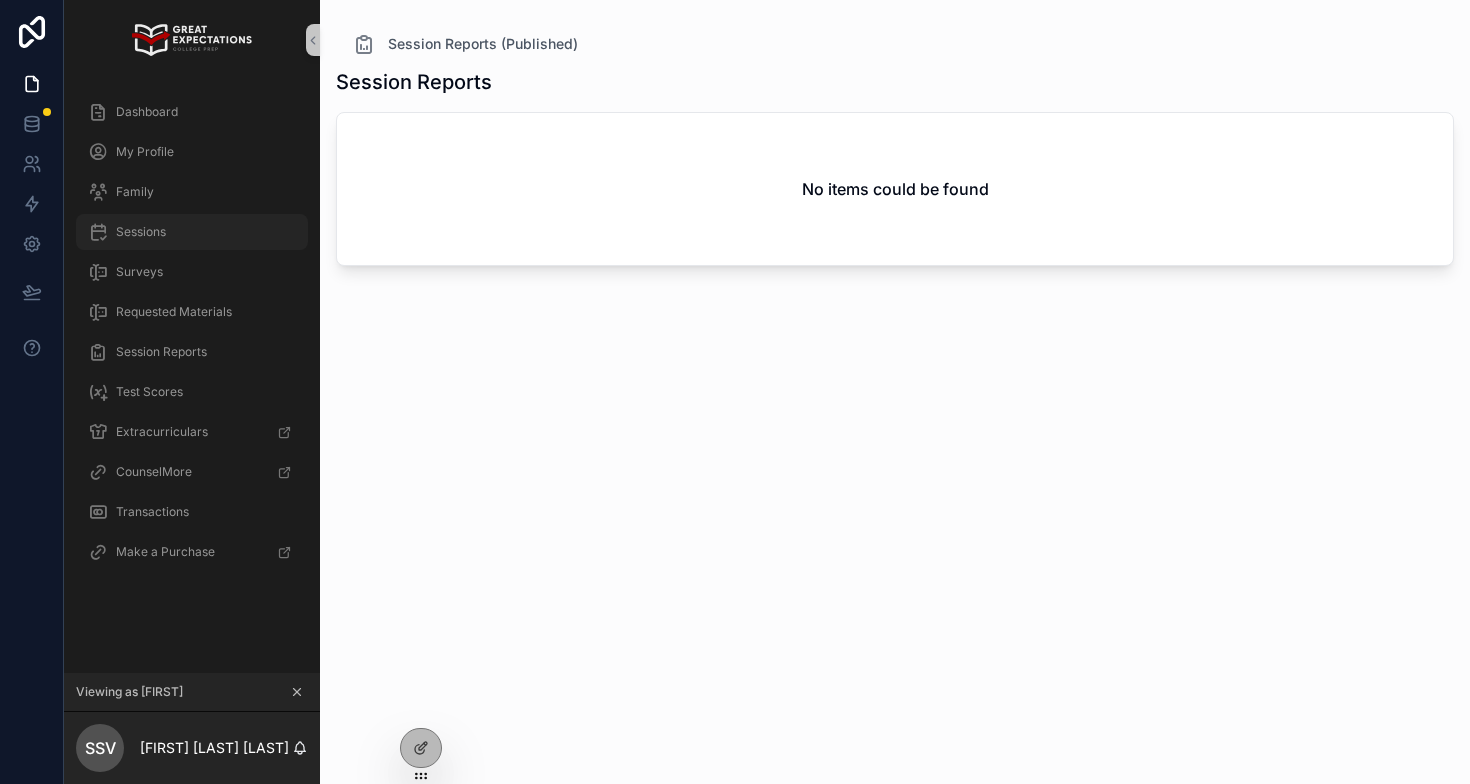 click on "Sessions" at bounding box center (192, 232) 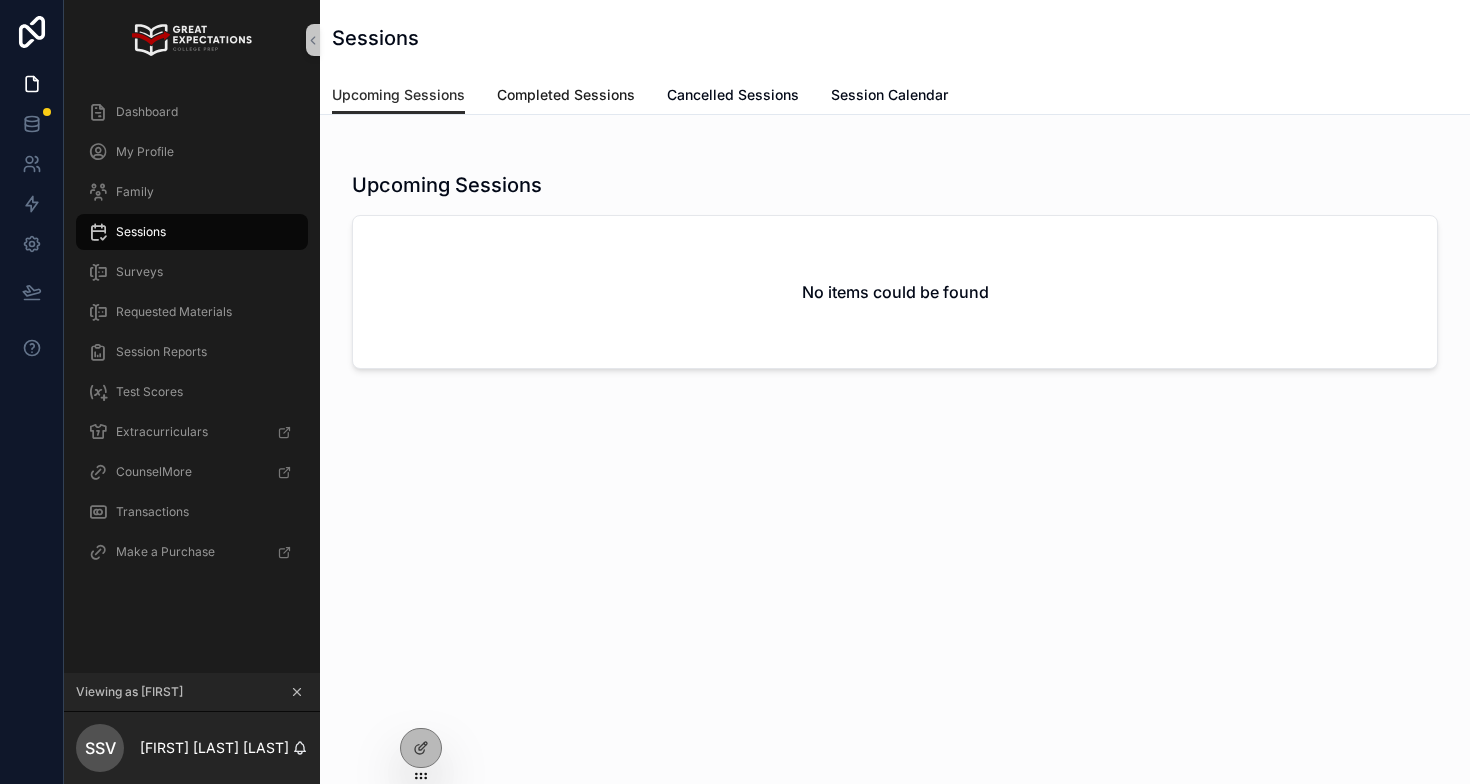 click on "Completed Sessions" at bounding box center [566, 95] 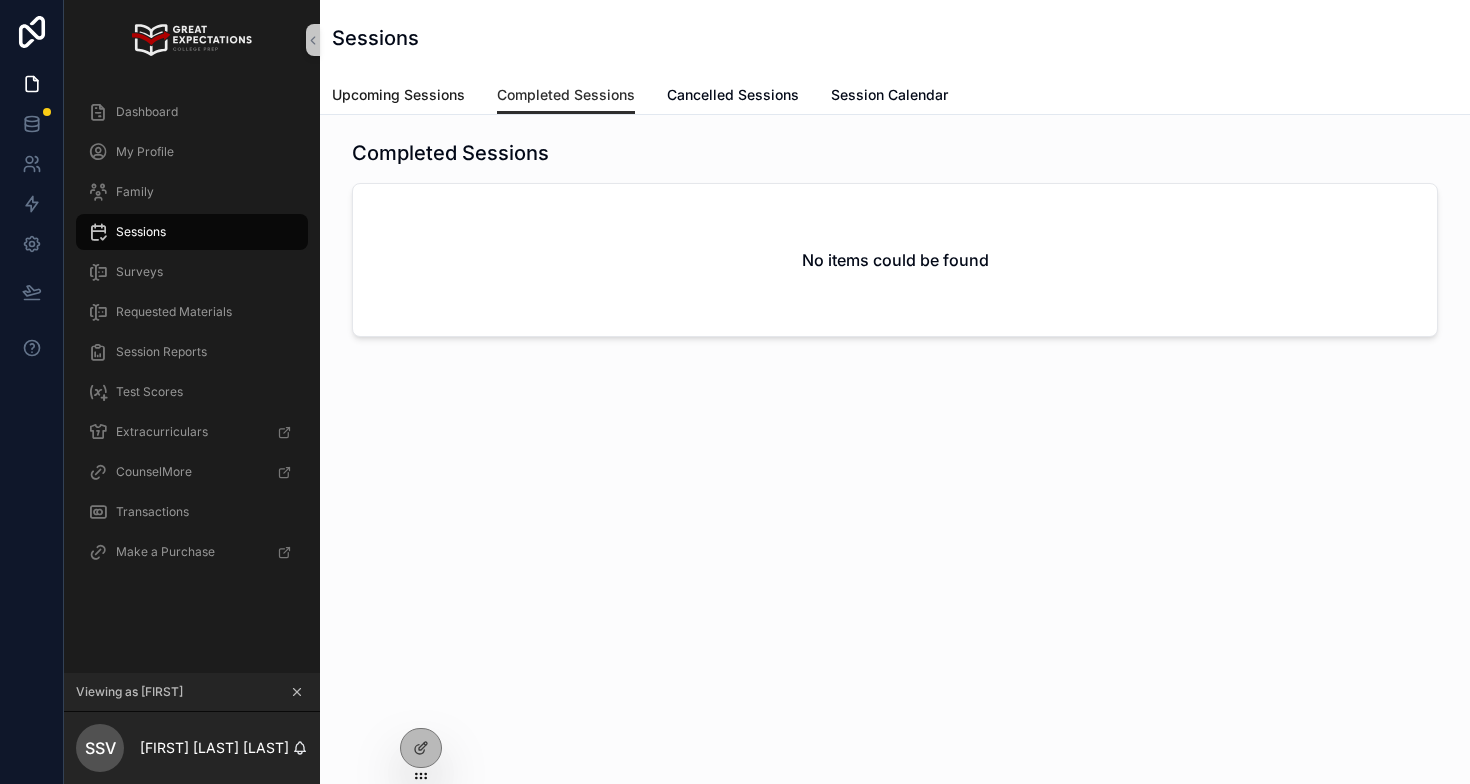 click on "Upcoming Sessions" at bounding box center [398, 97] 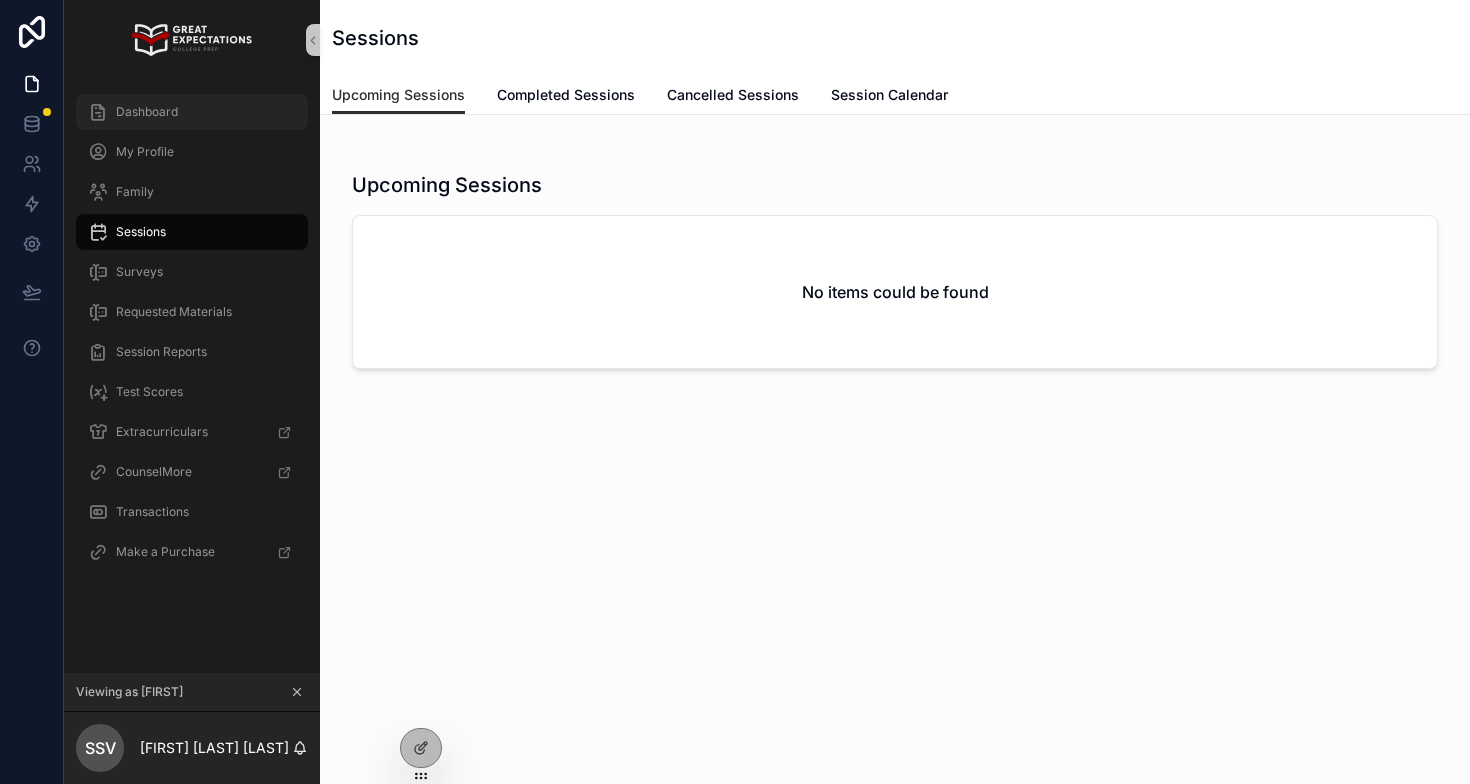 click on "Dashboard" at bounding box center (192, 112) 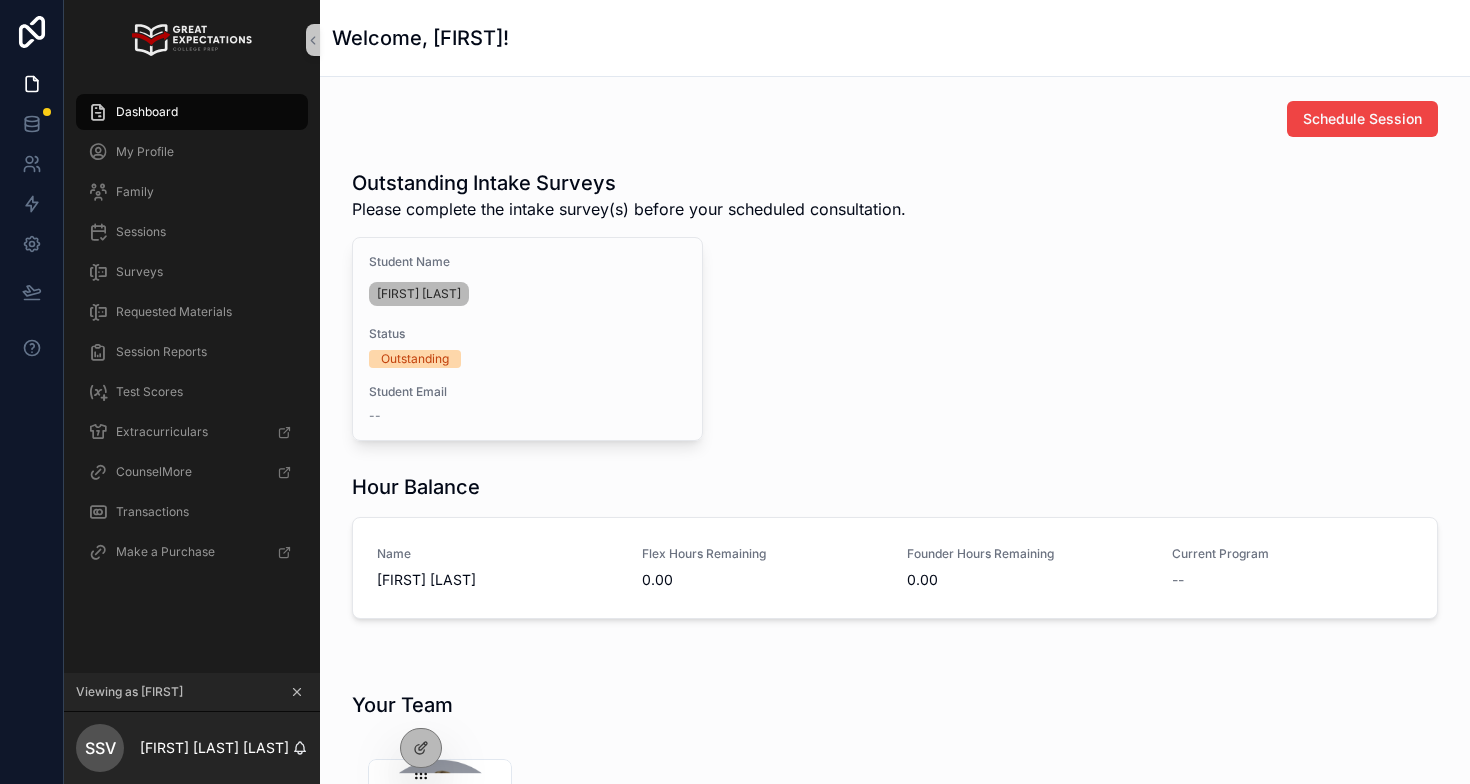 scroll, scrollTop: 483, scrollLeft: 0, axis: vertical 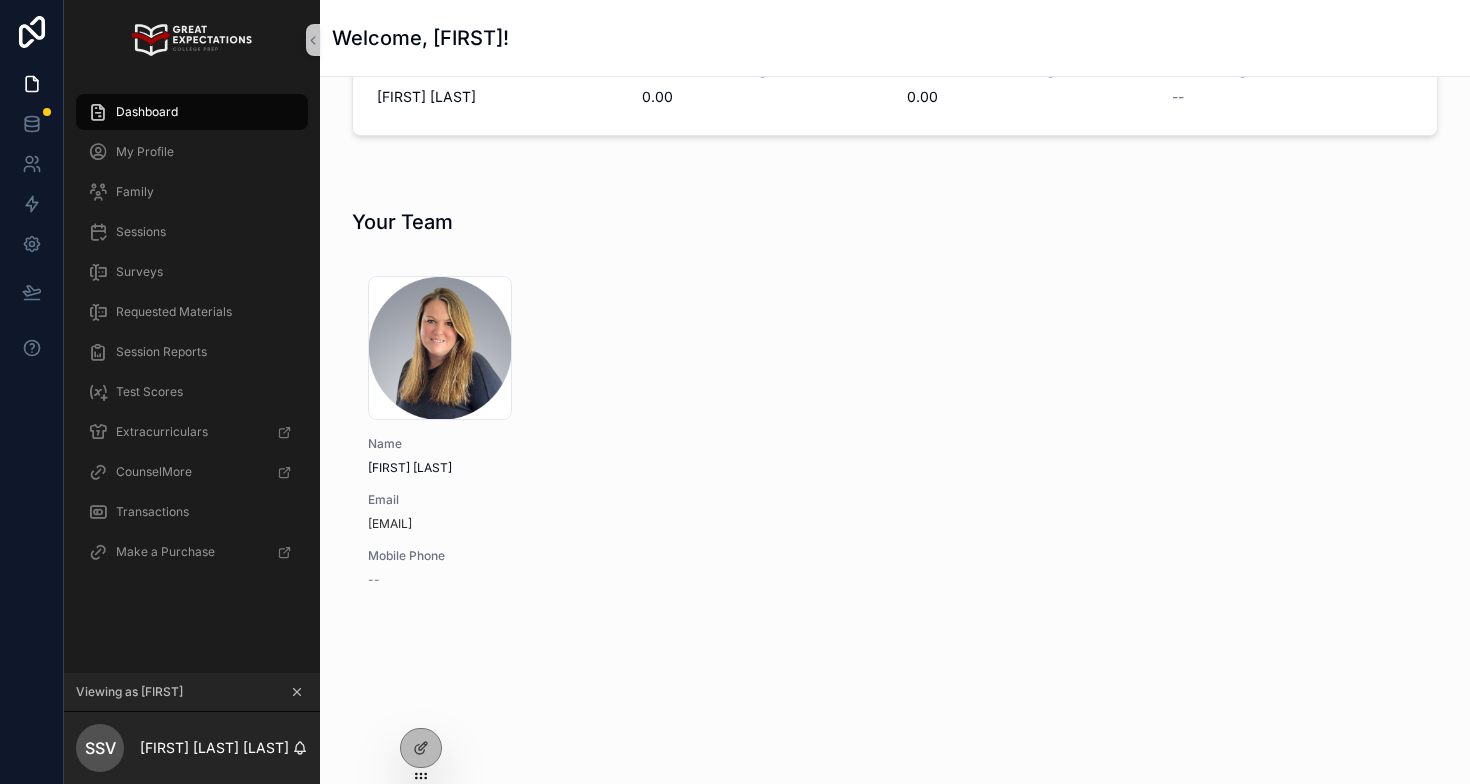 click 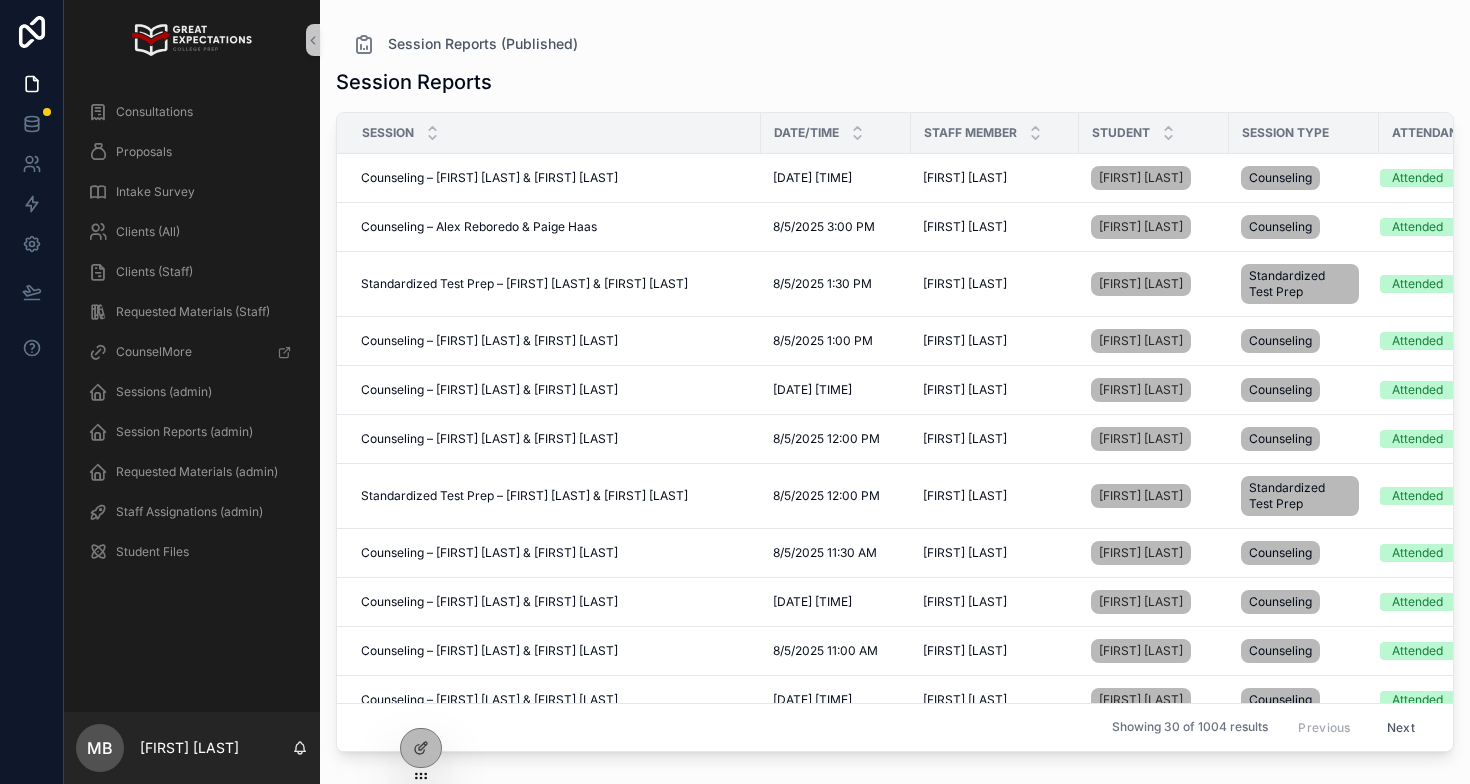 scroll, scrollTop: 0, scrollLeft: 0, axis: both 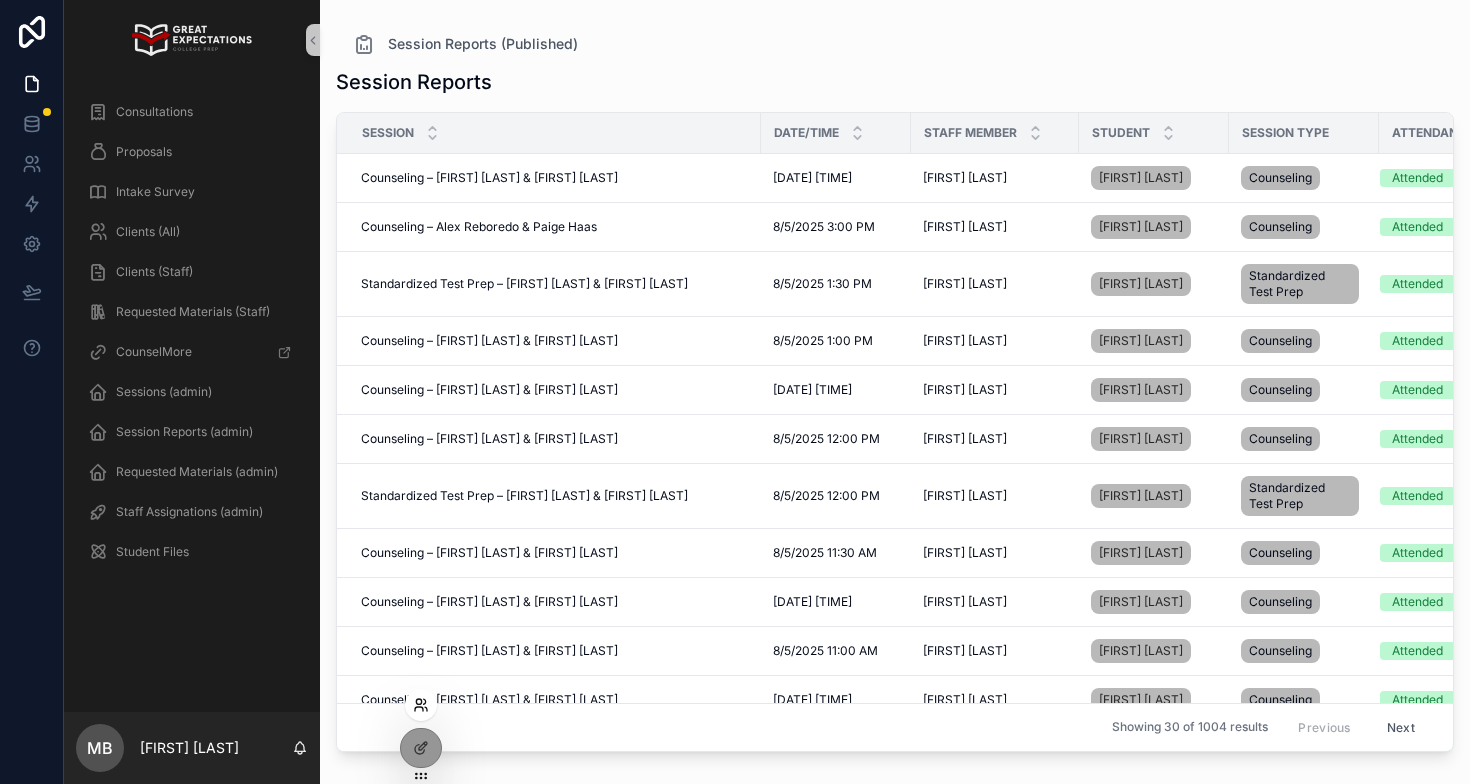 click 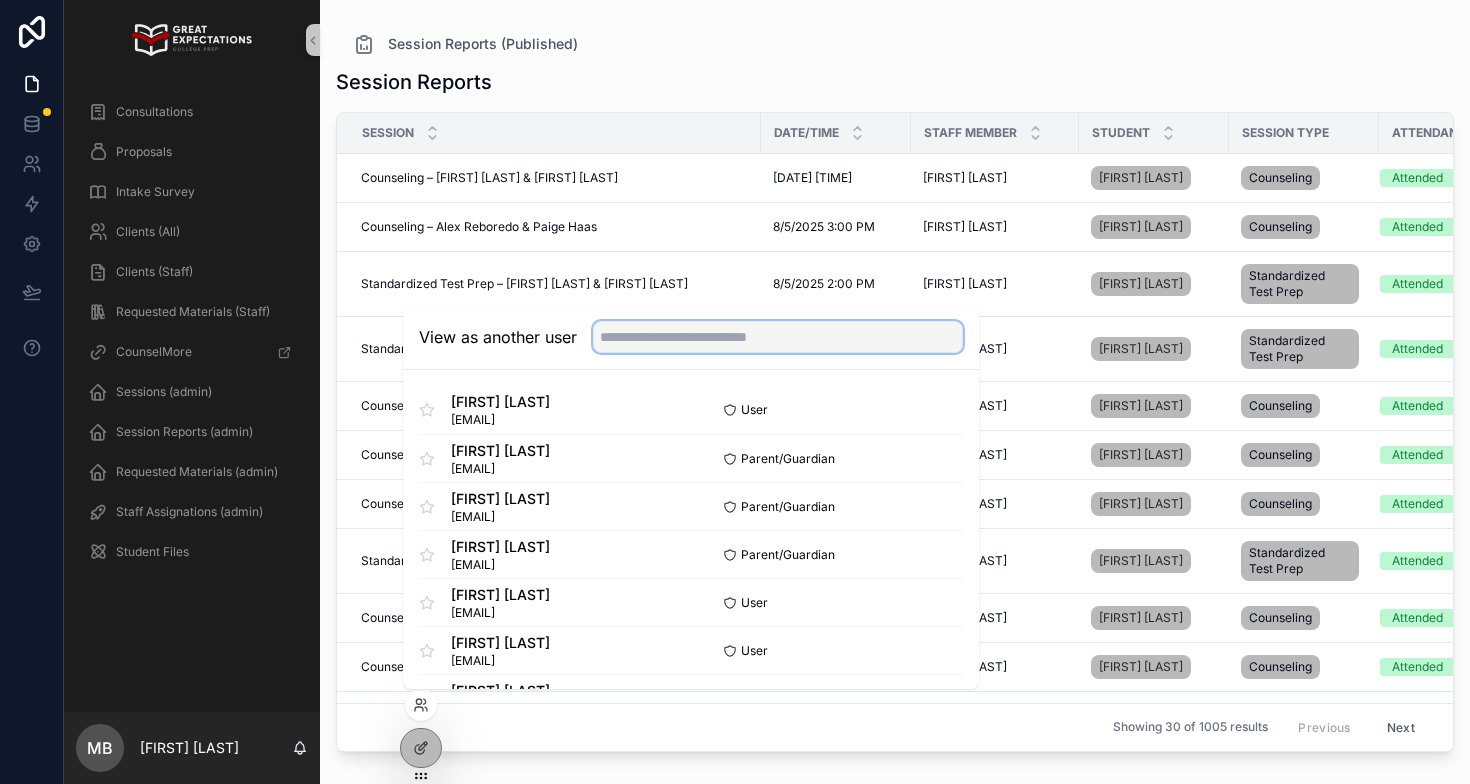 click at bounding box center [778, 337] 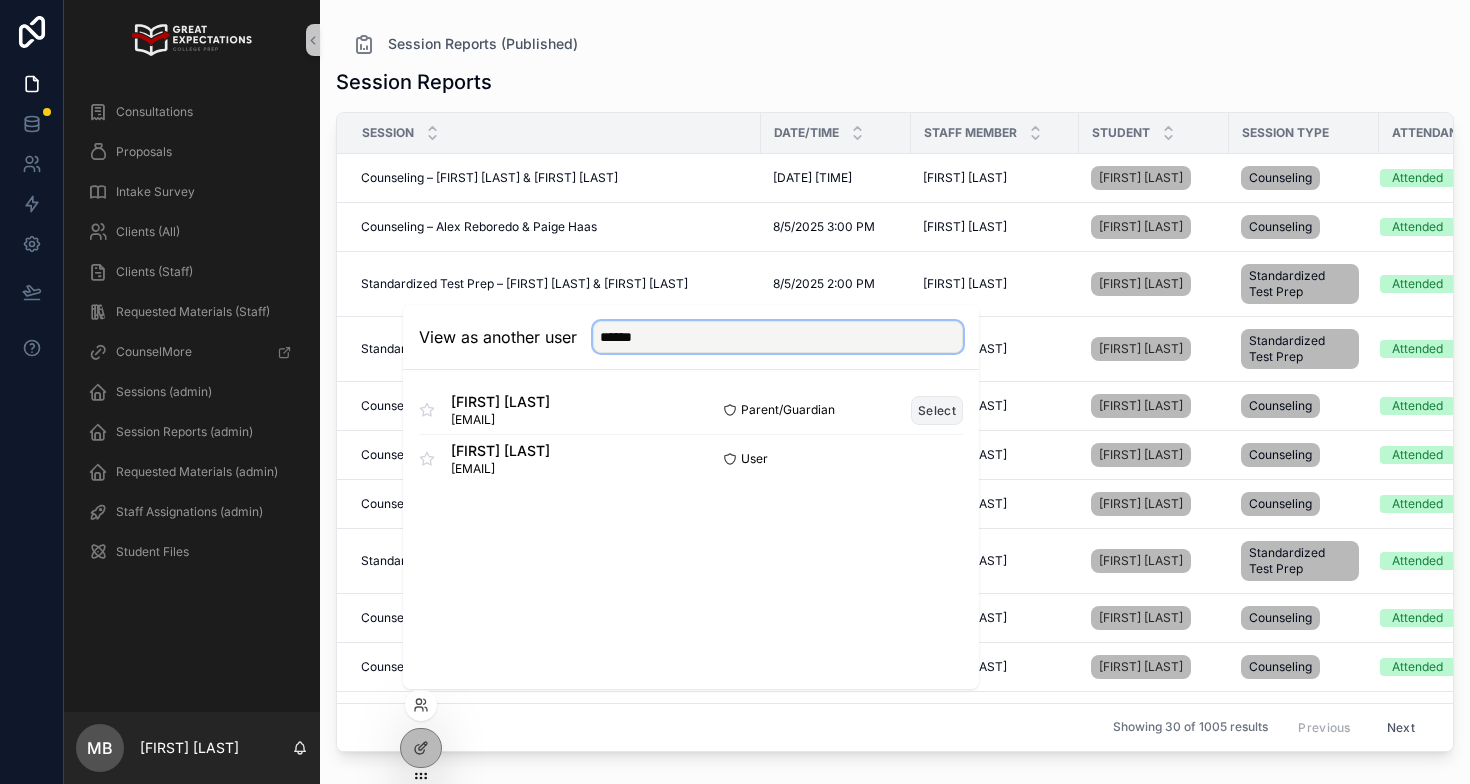 type on "******" 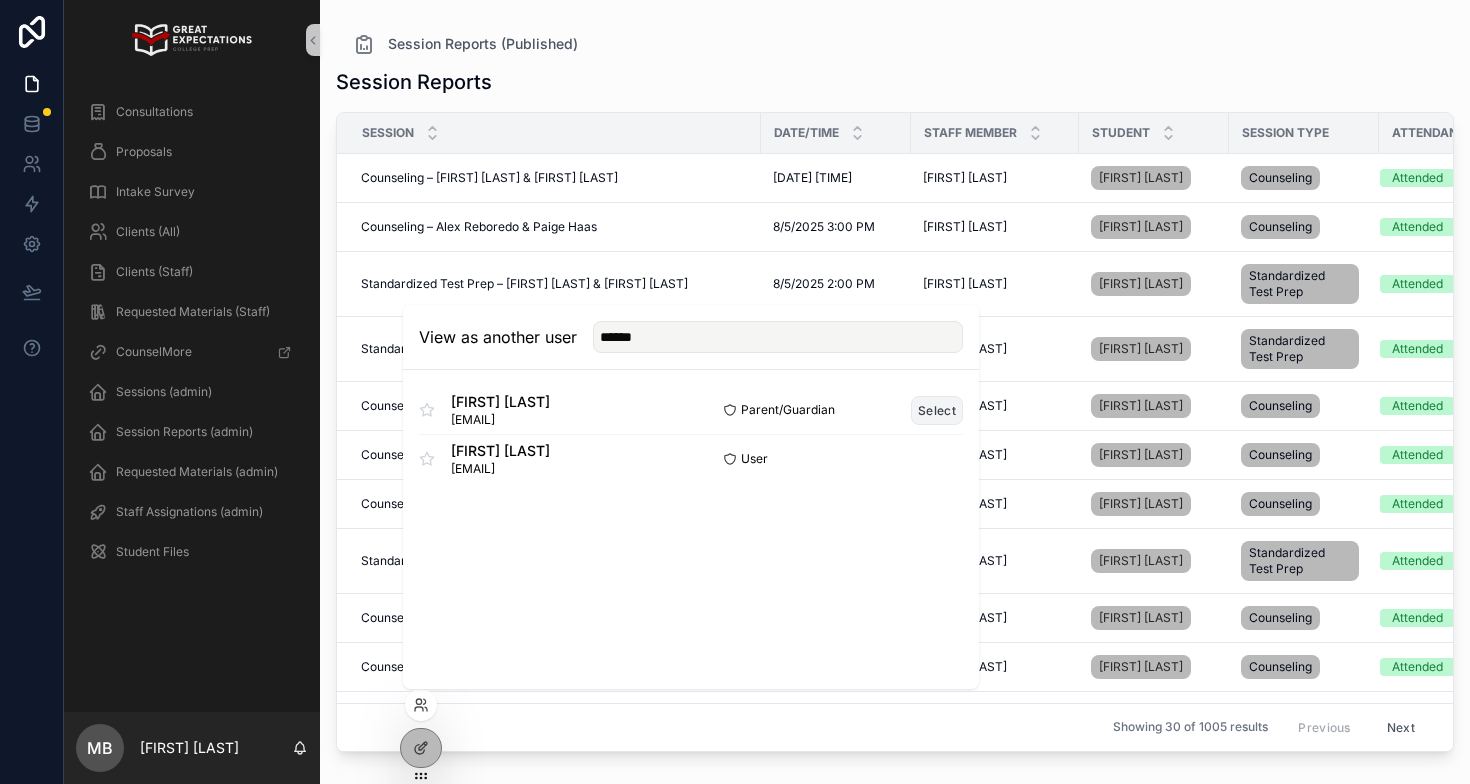 click on "Select" at bounding box center [937, 410] 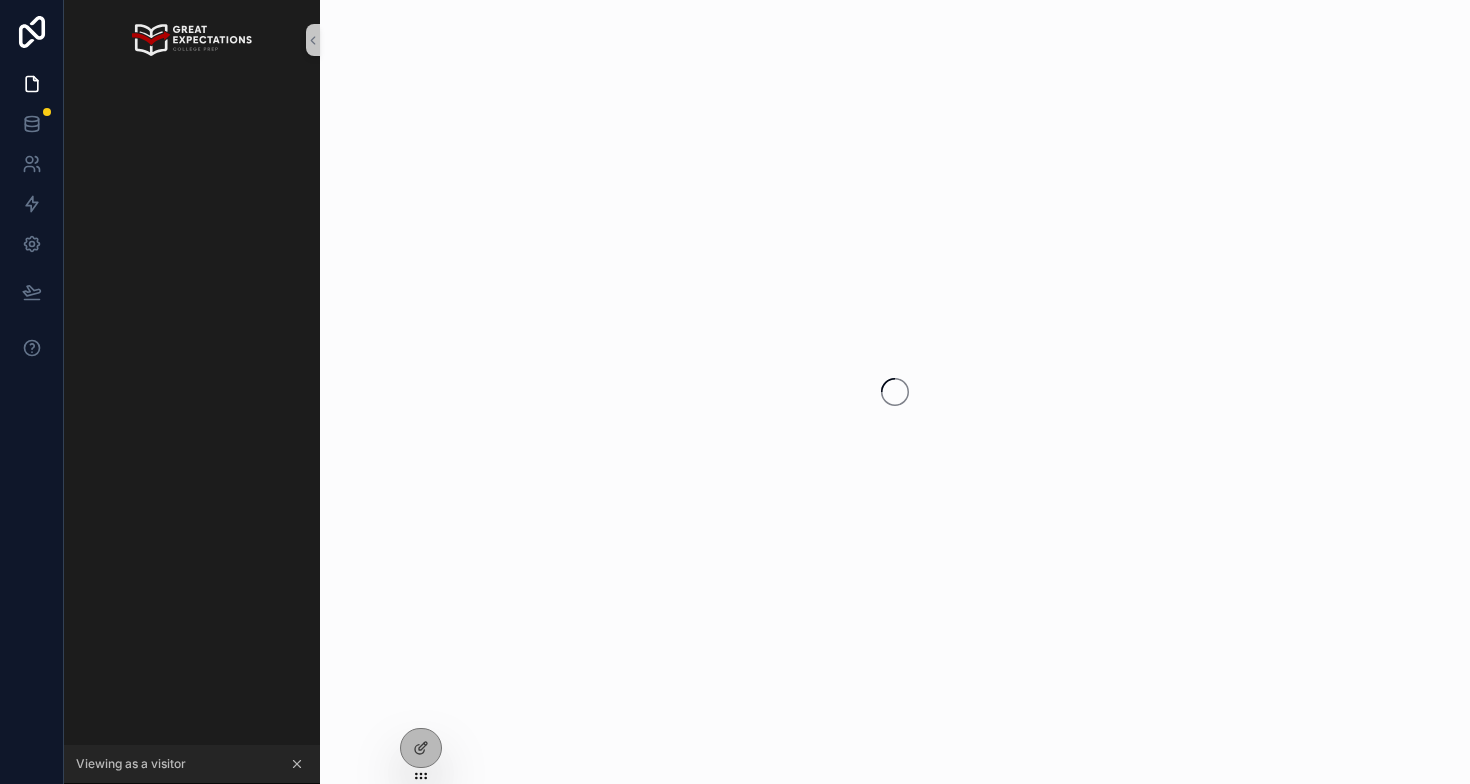 scroll, scrollTop: 0, scrollLeft: 0, axis: both 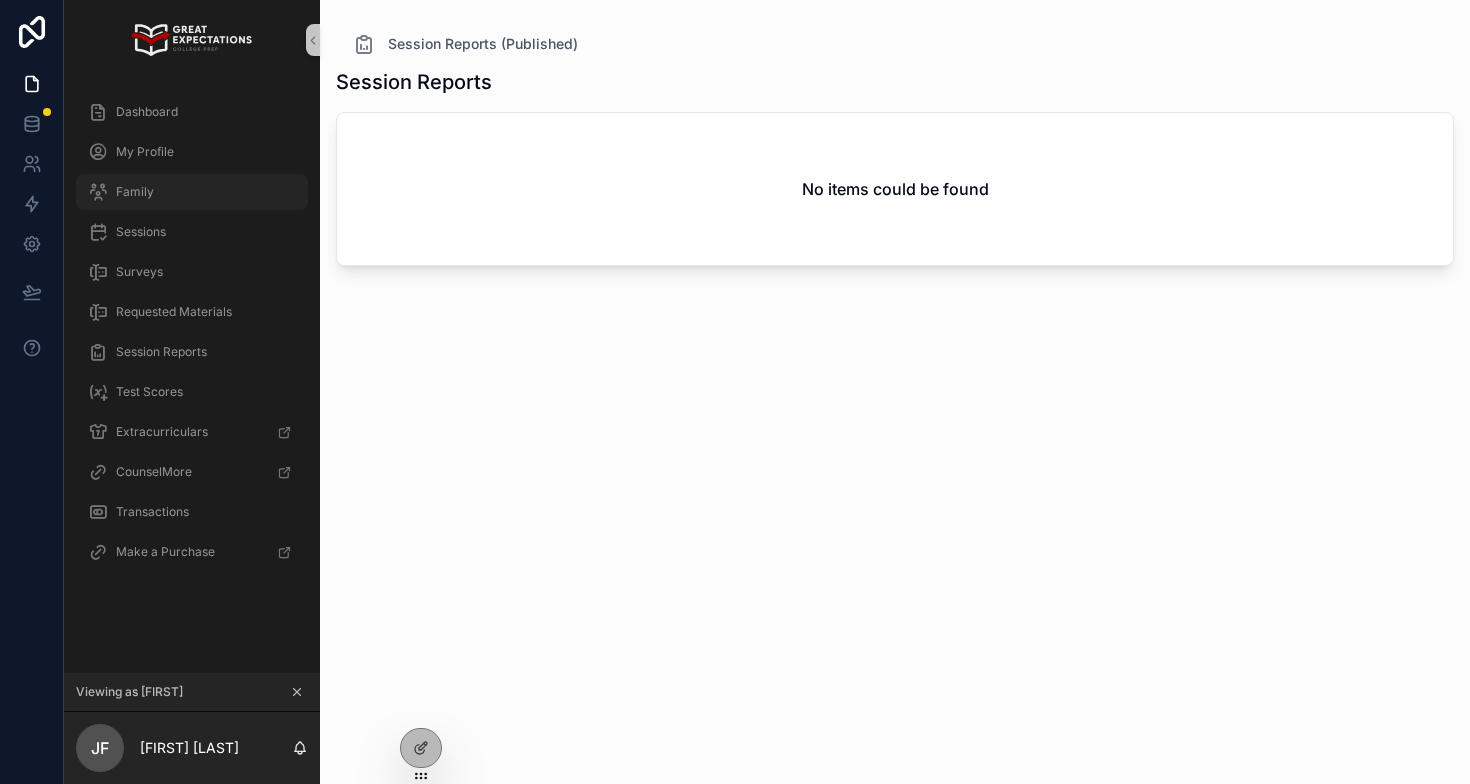 click on "Family" at bounding box center (192, 192) 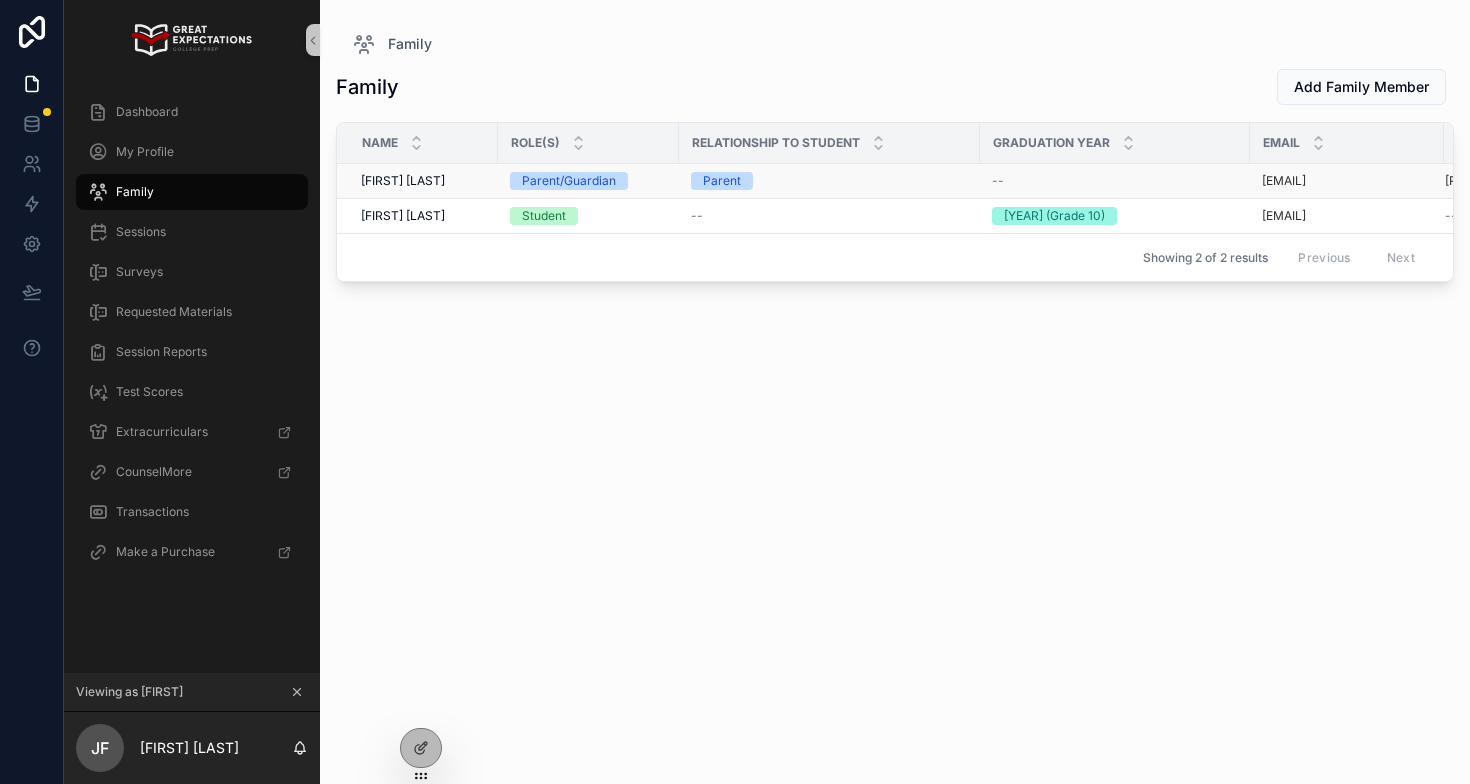 click on "[FIRST] [LAST]" at bounding box center (403, 181) 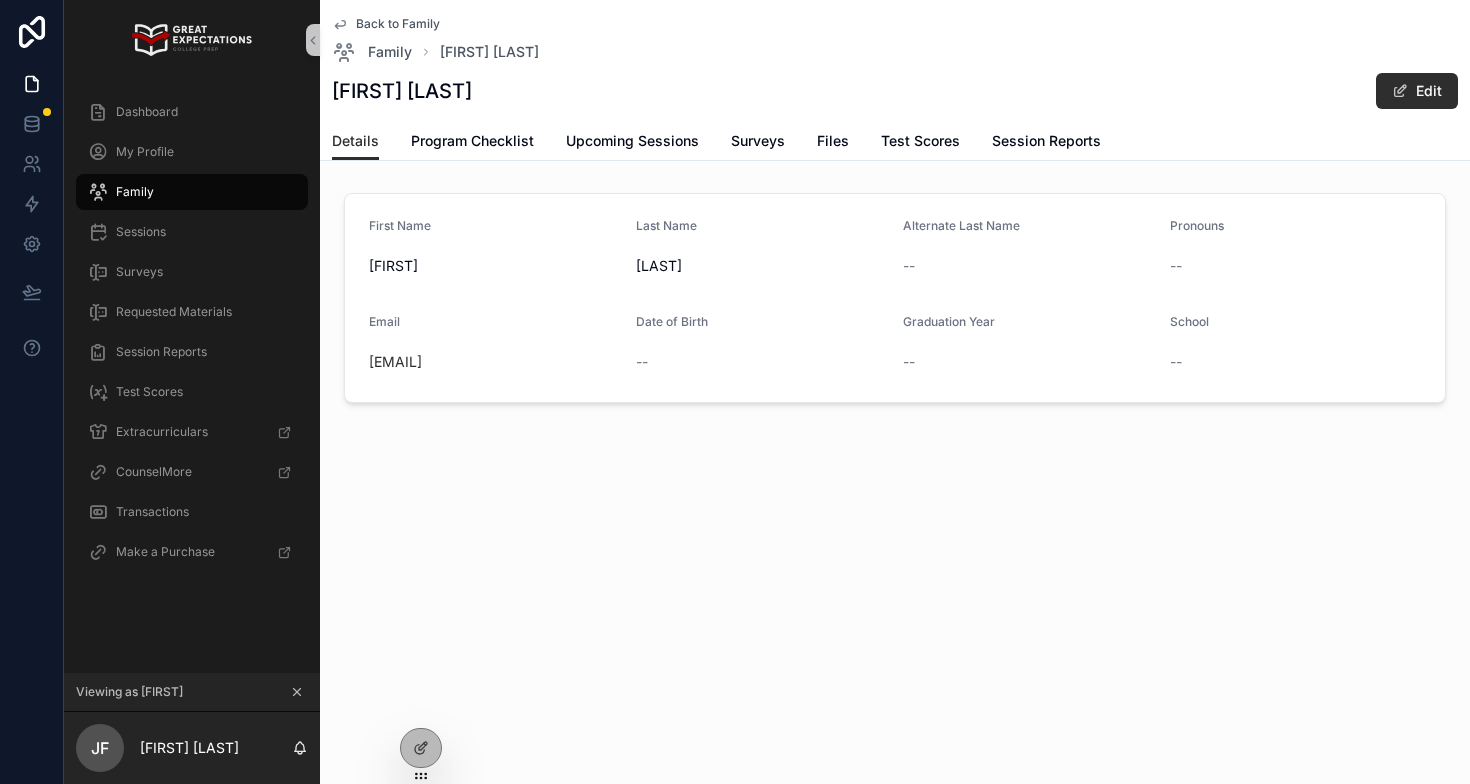 click on "[EMAIL]" at bounding box center [494, 362] 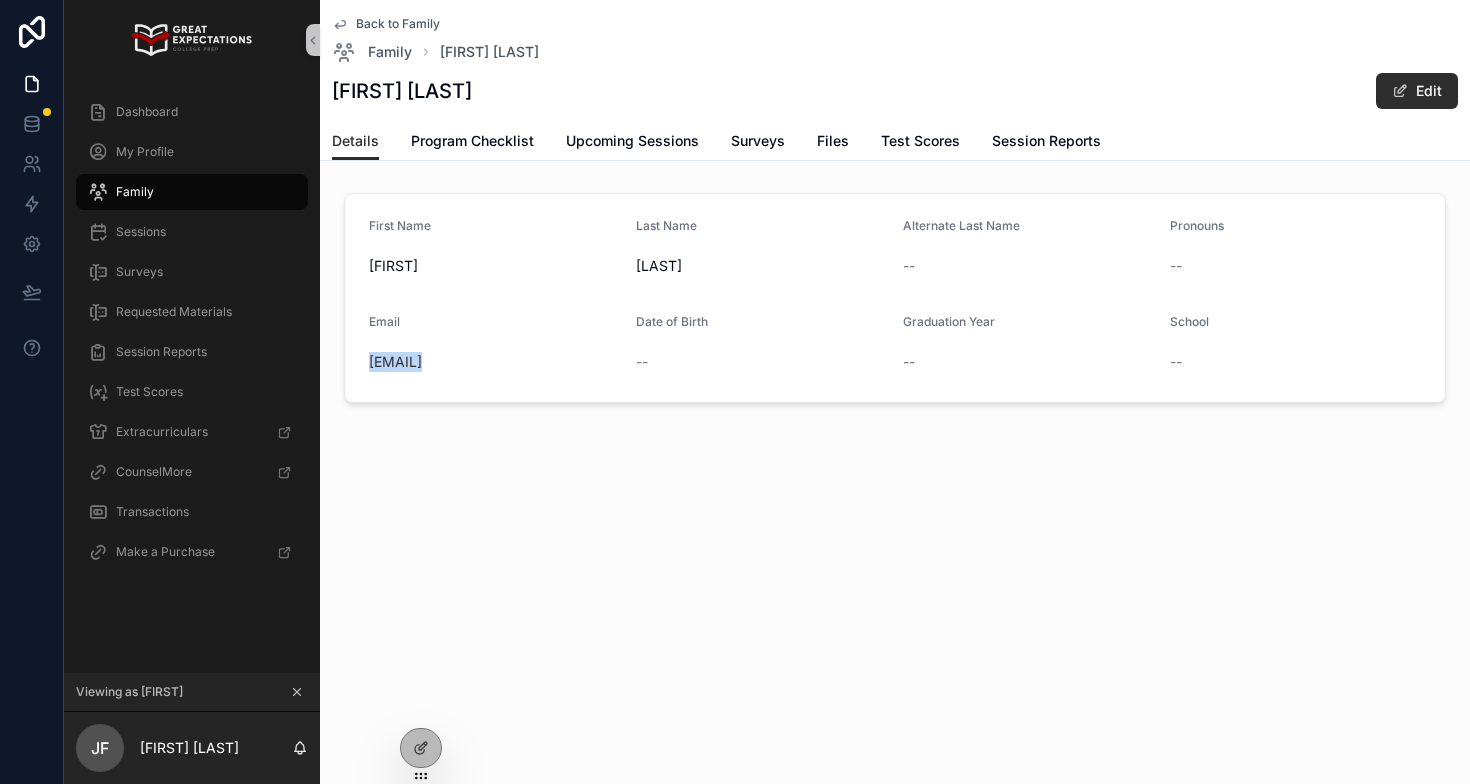 click on "[EMAIL]" at bounding box center [494, 362] 